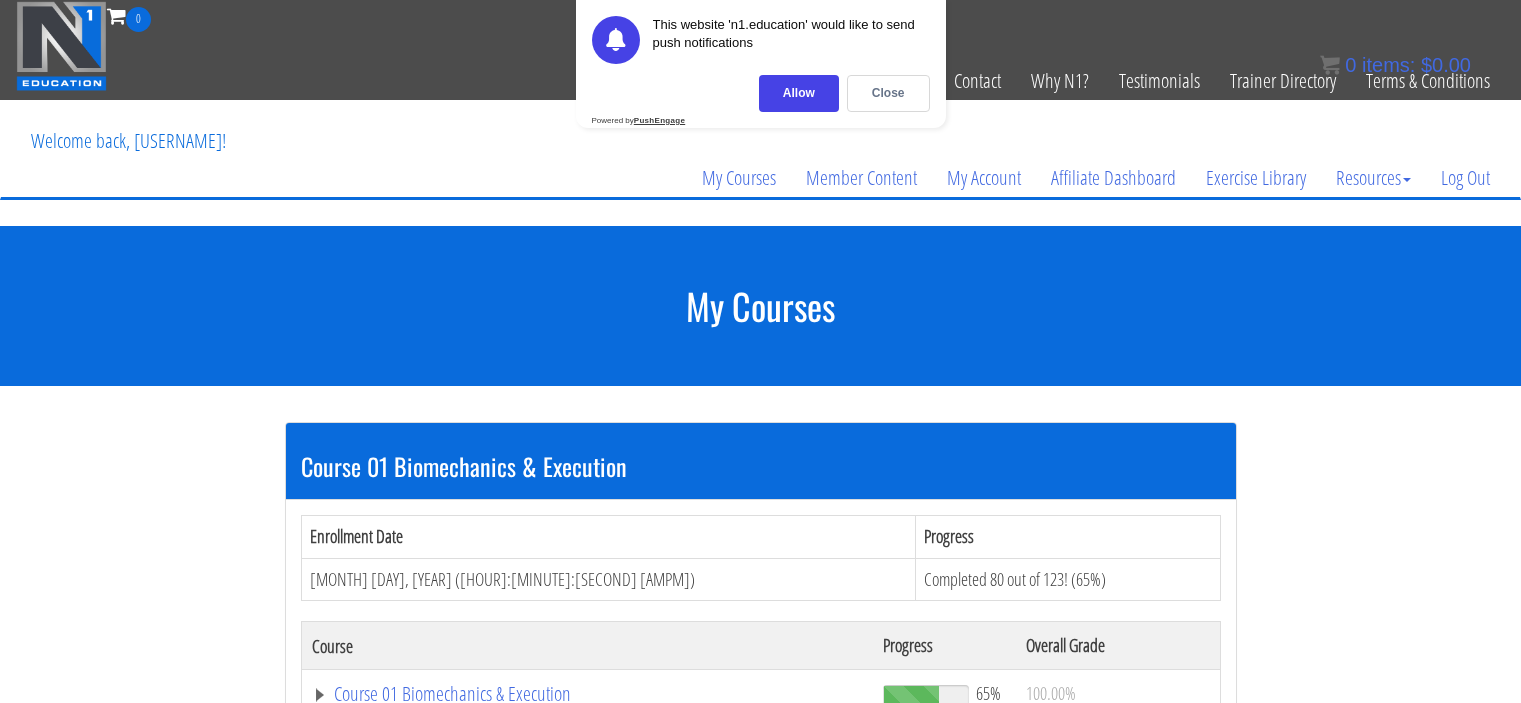 scroll, scrollTop: 0, scrollLeft: 0, axis: both 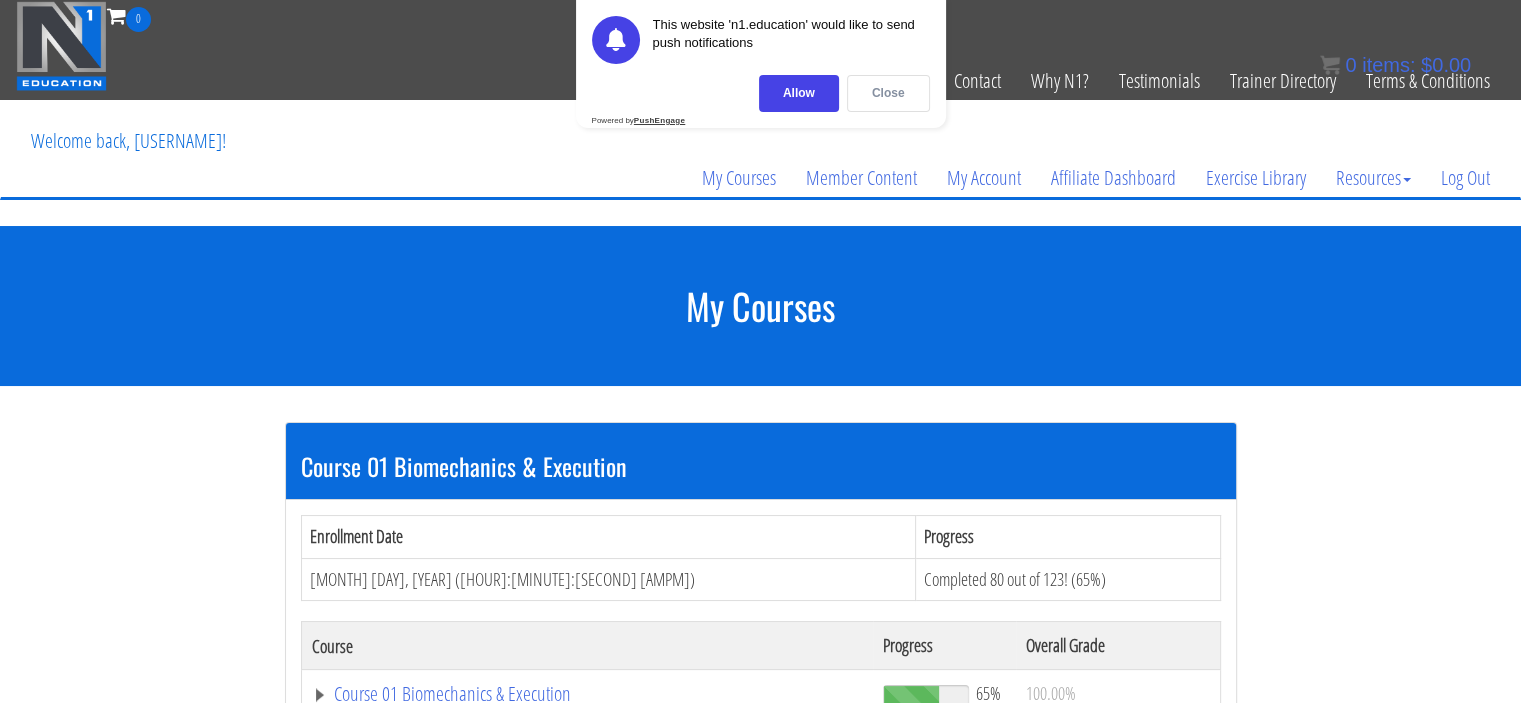 click on "Close" at bounding box center [888, 93] 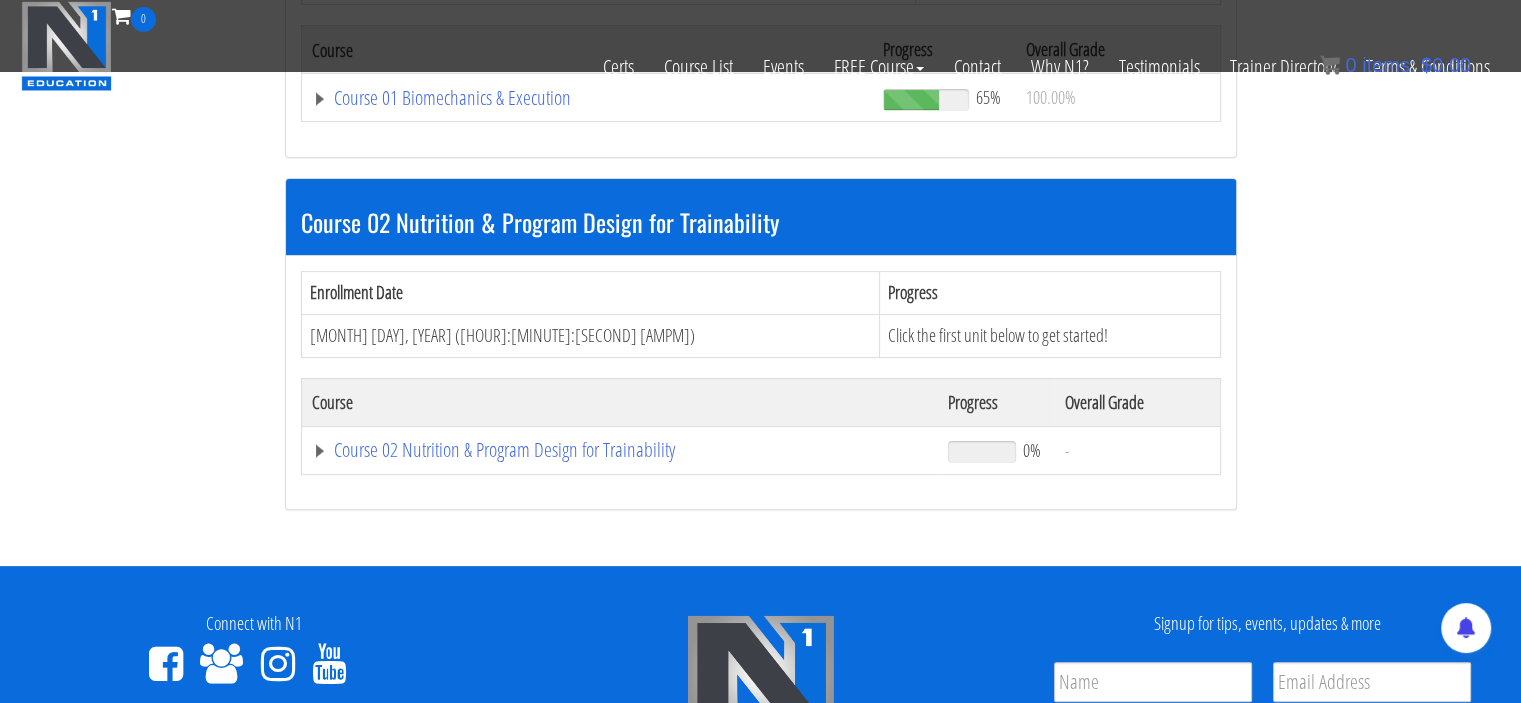 scroll, scrollTop: 475, scrollLeft: 0, axis: vertical 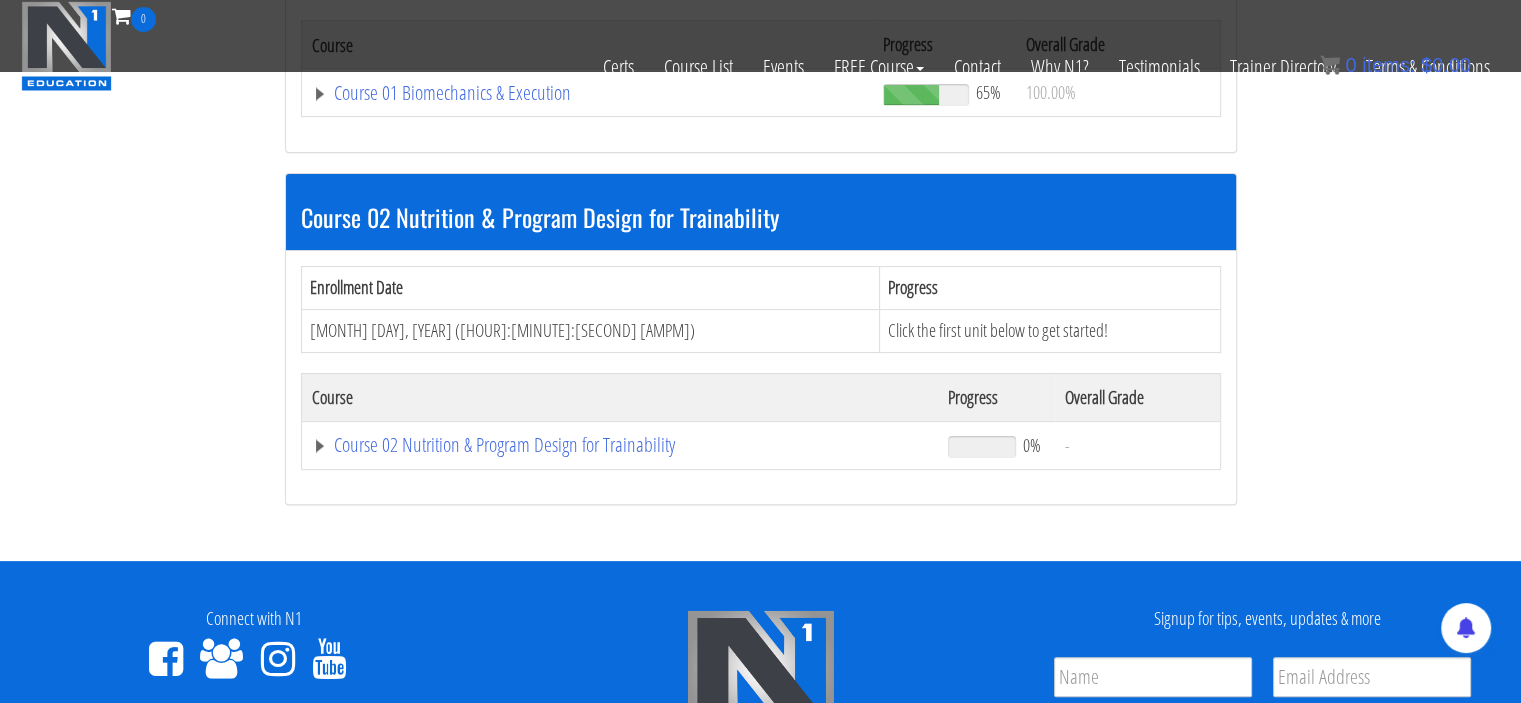 click on "Certs
Course List
Events
FREE Course
Course Preview – Biomechanics
Course Preview – Program Design
Contact
Why N1?
Testimonials
Trainer Directory
Terms & Conditions" at bounding box center [760, 67] 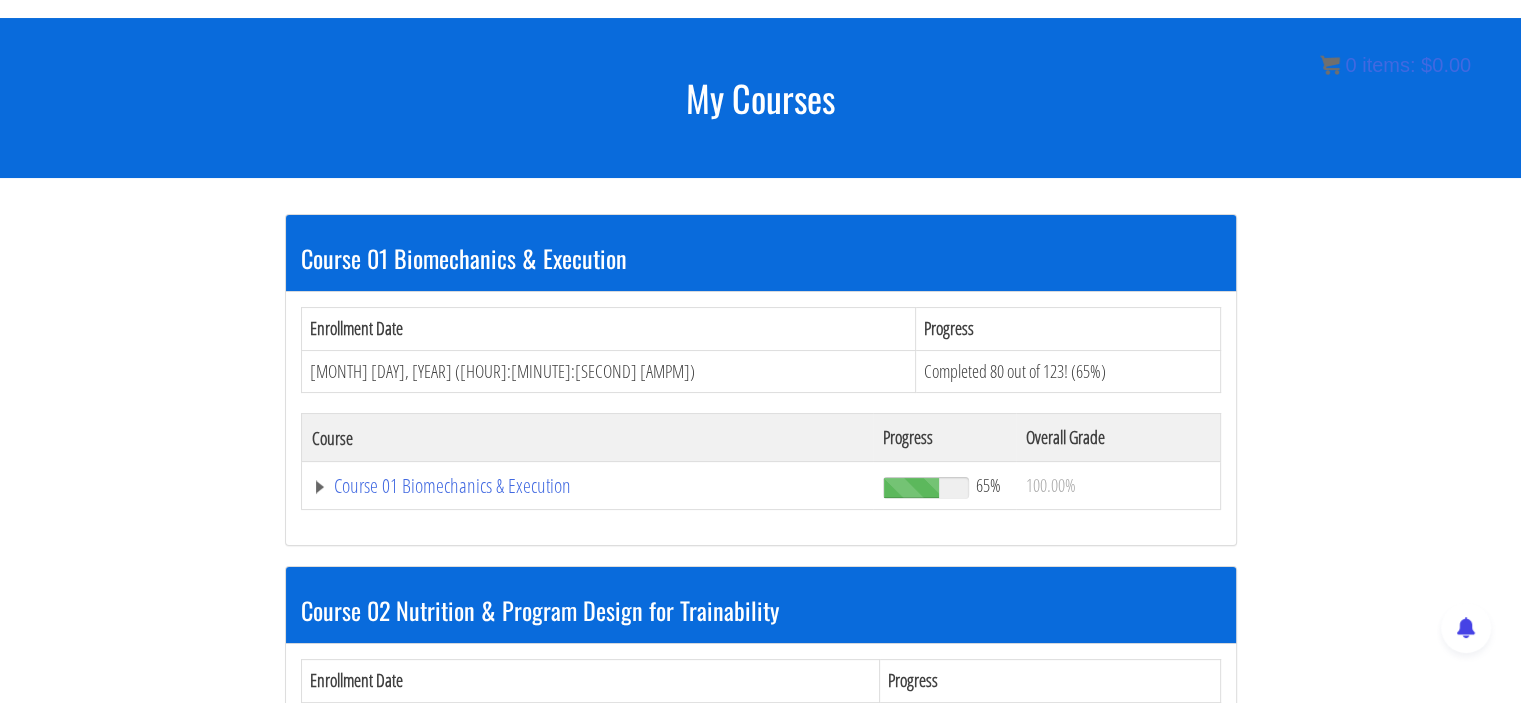 scroll, scrollTop: 127, scrollLeft: 0, axis: vertical 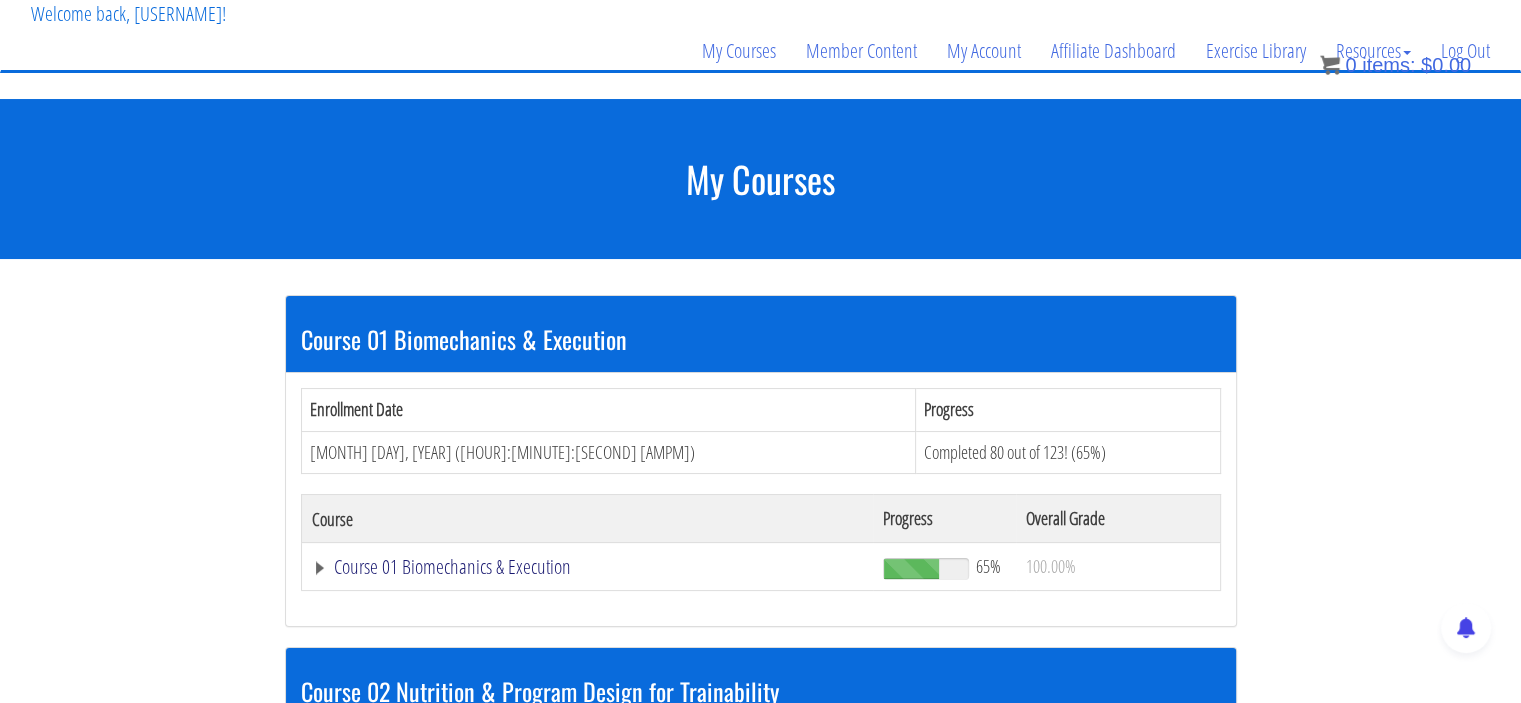 click on "Course 01 Biomechanics & Execution" at bounding box center (588, 567) 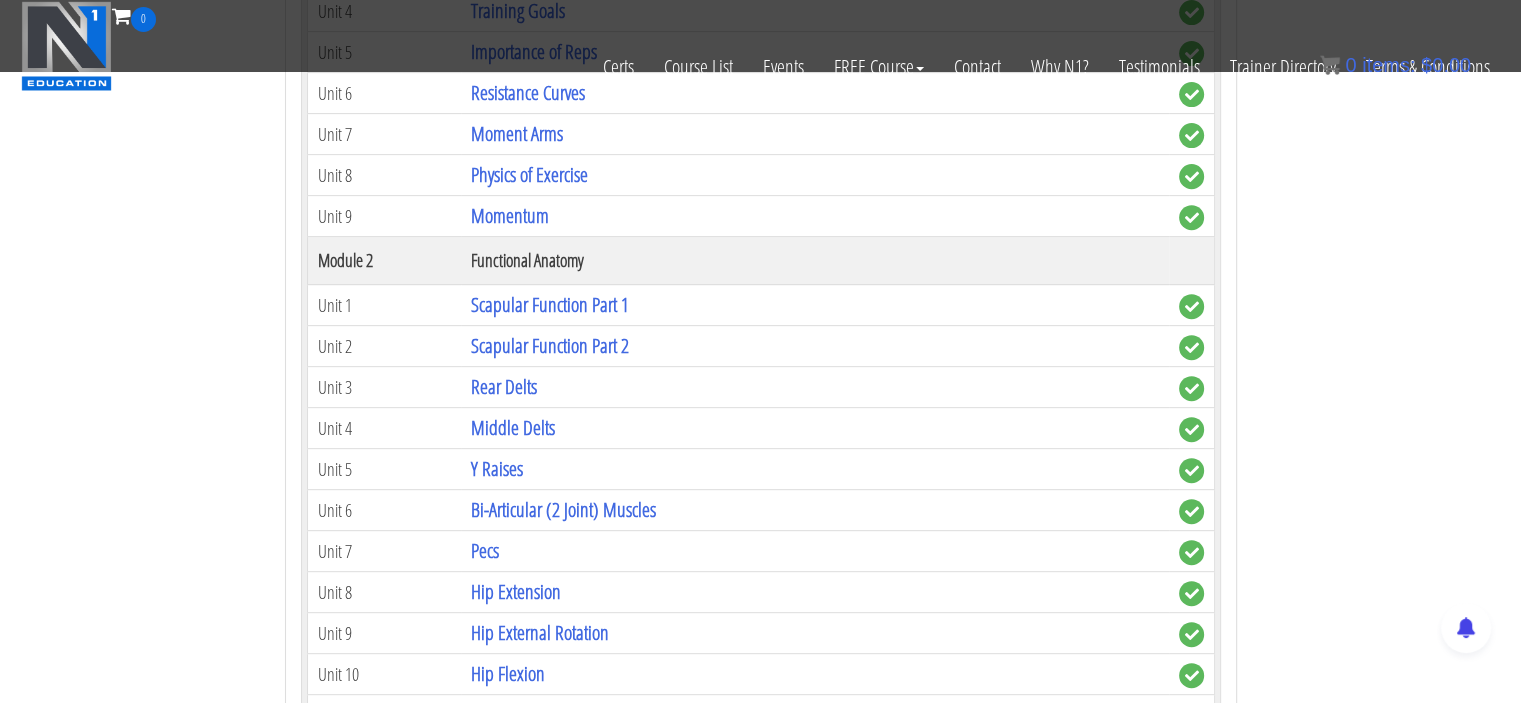 scroll, scrollTop: 782, scrollLeft: 0, axis: vertical 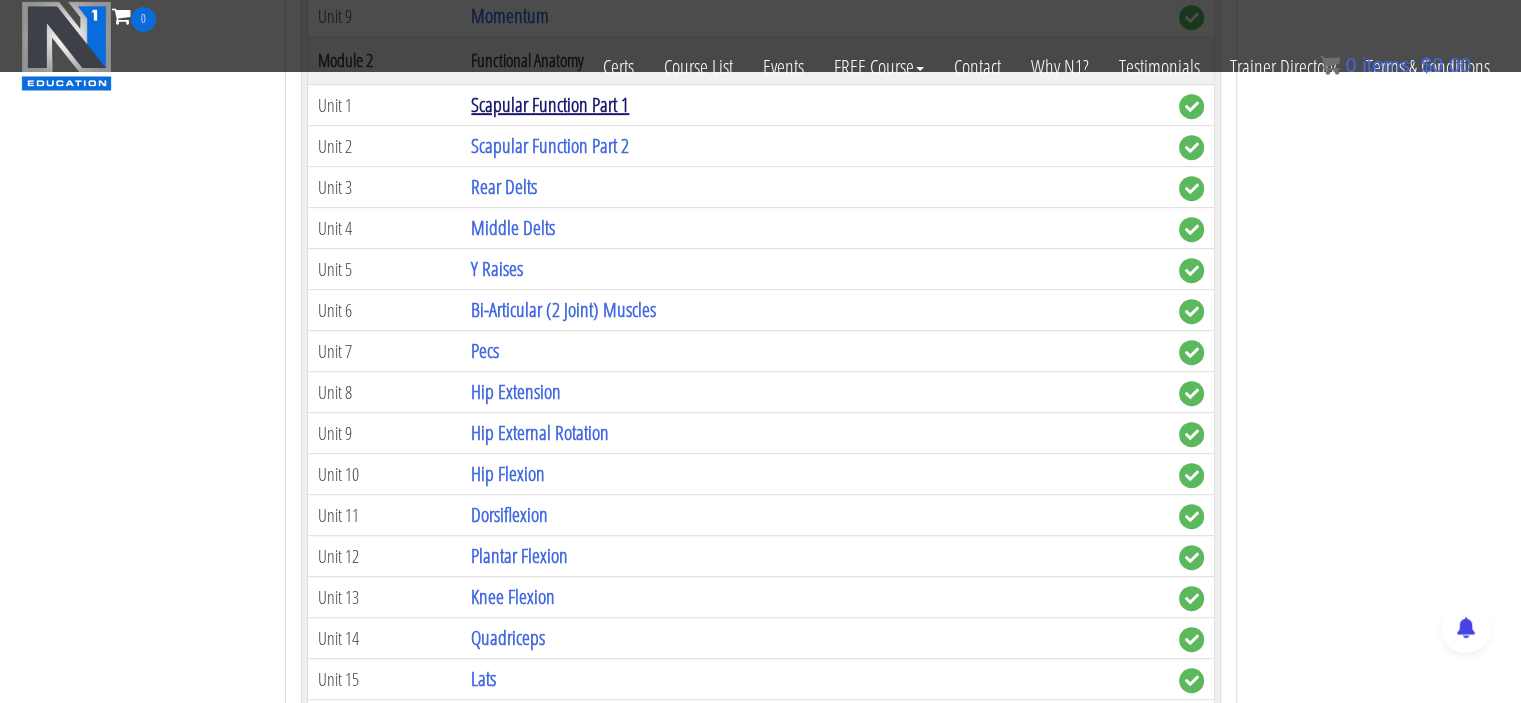 click on "Scapular Function Part 1" at bounding box center (550, 104) 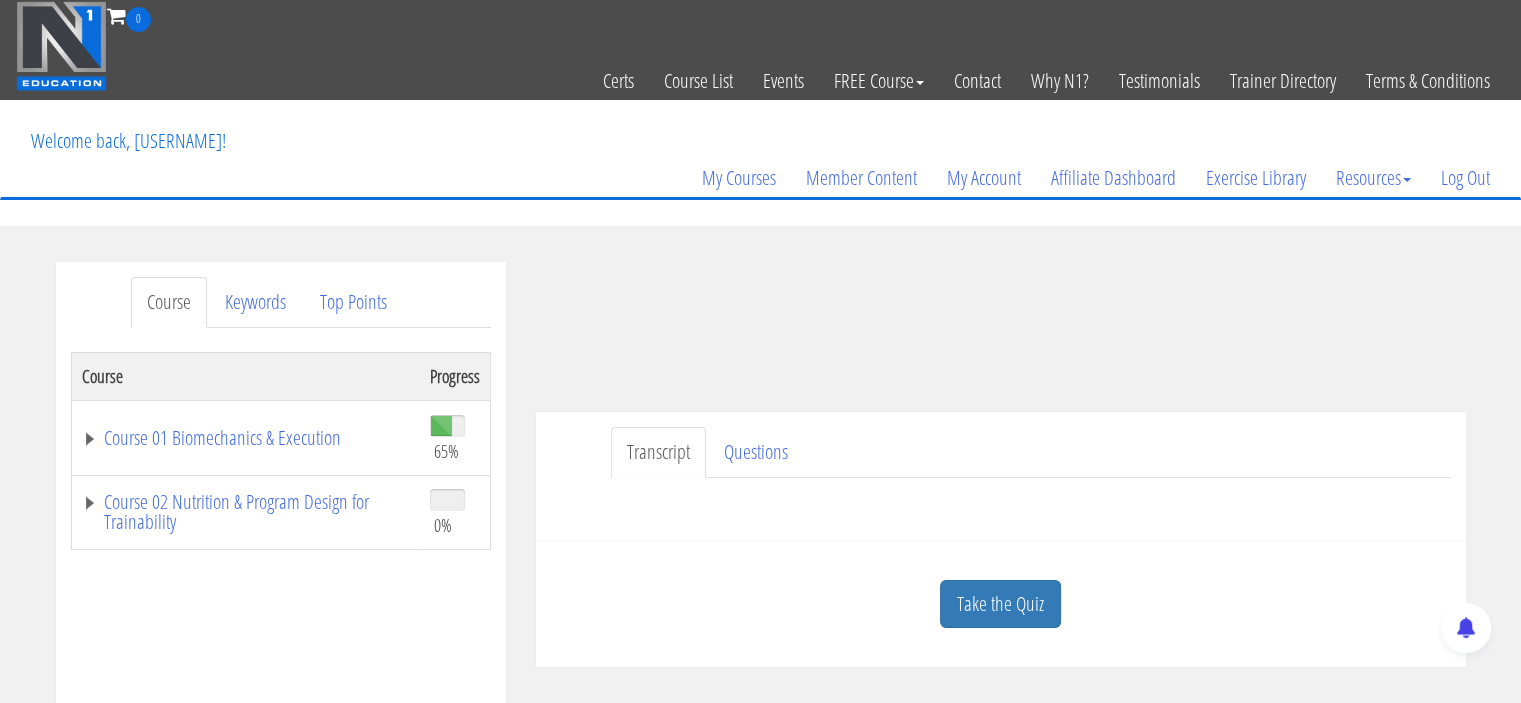 scroll, scrollTop: 0, scrollLeft: 0, axis: both 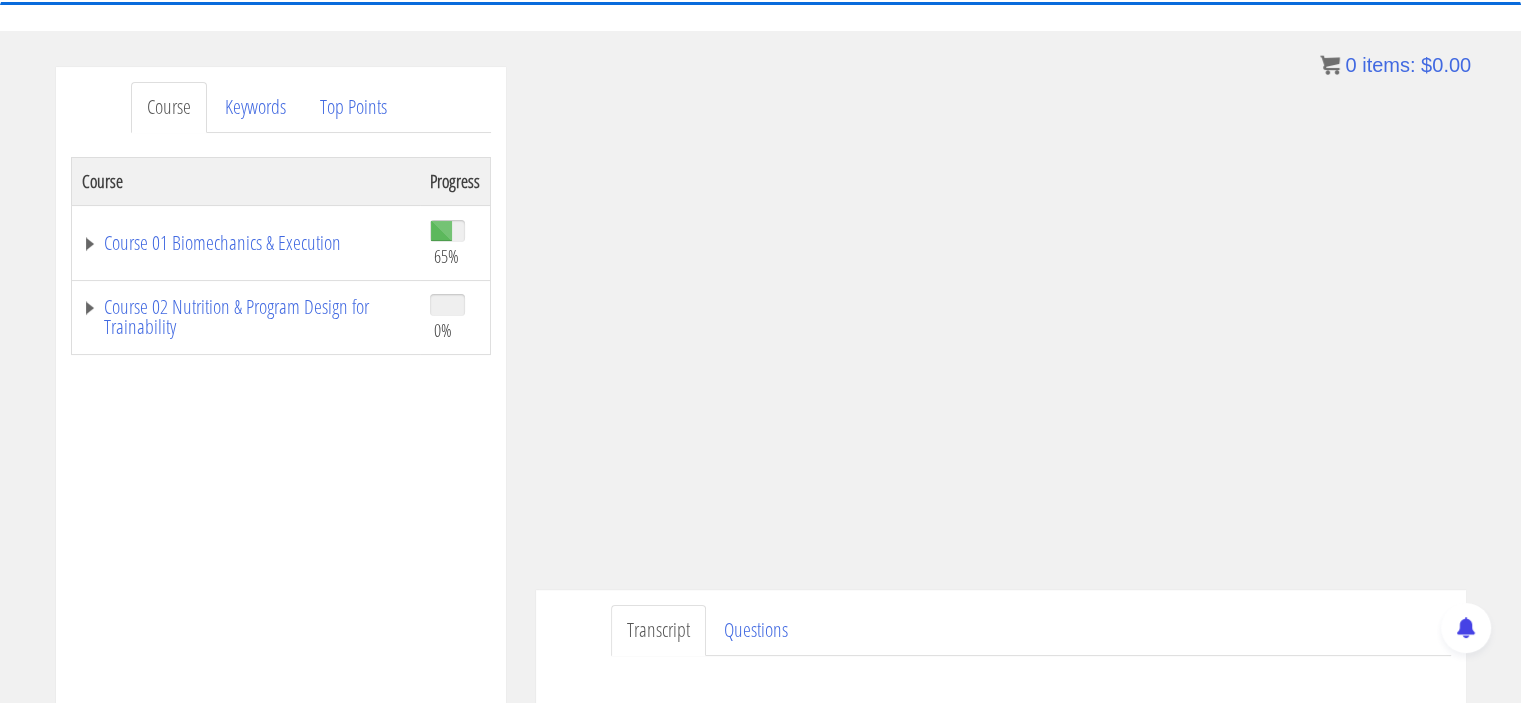 click on "Course Progress Course 01 Biomechanics & Execution
65%
Module 1
The Science of Reps
Unit 1
Introduction
Unit 2
Range of Motion
Unit 3
Tension
Unit 4
Training Goals
Unit 5
Importance of Reps
Unit 6
Resistance Curves
Unit 7
Moment Arms
Unit 8
Physics of Exercise
Unit 9
Momentum
Module 2
Functional Anatomy
Unit 1
Scapular Function Part 1
0%" at bounding box center (281, 657) 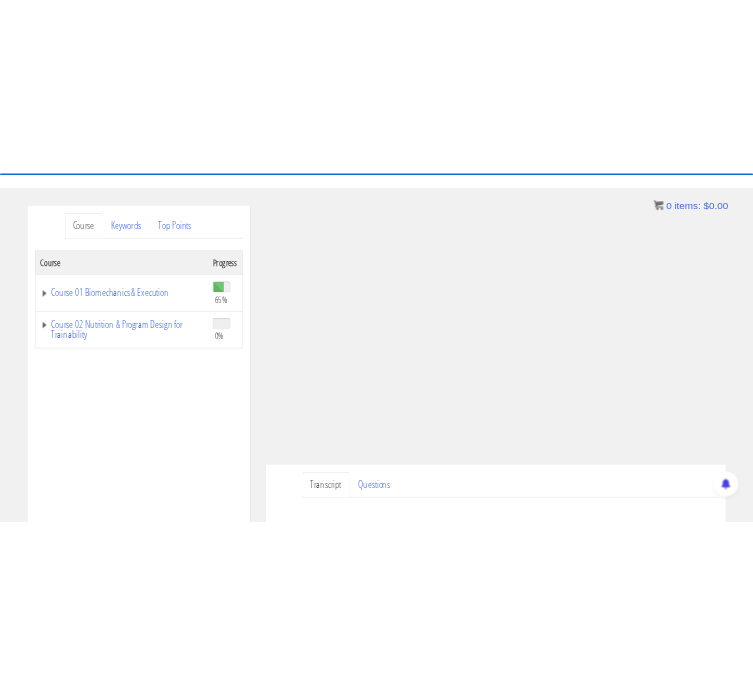 scroll, scrollTop: 172, scrollLeft: 0, axis: vertical 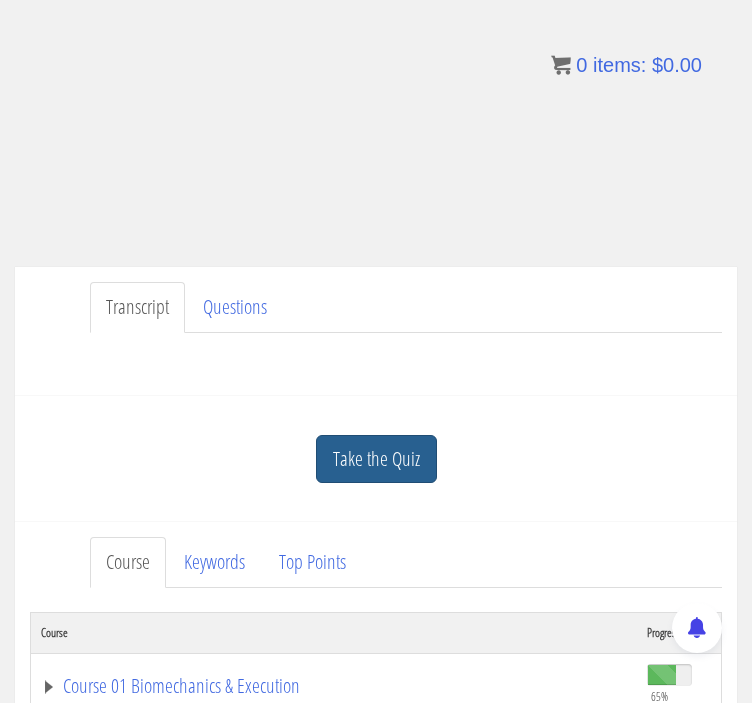 click on "Take the Quiz" at bounding box center [376, 459] 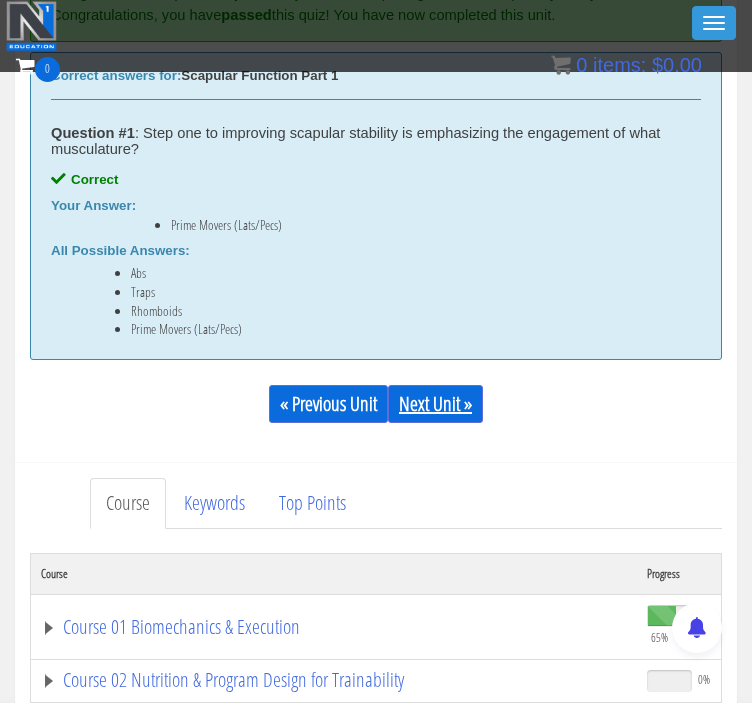 click on "Next Unit »" at bounding box center (435, 404) 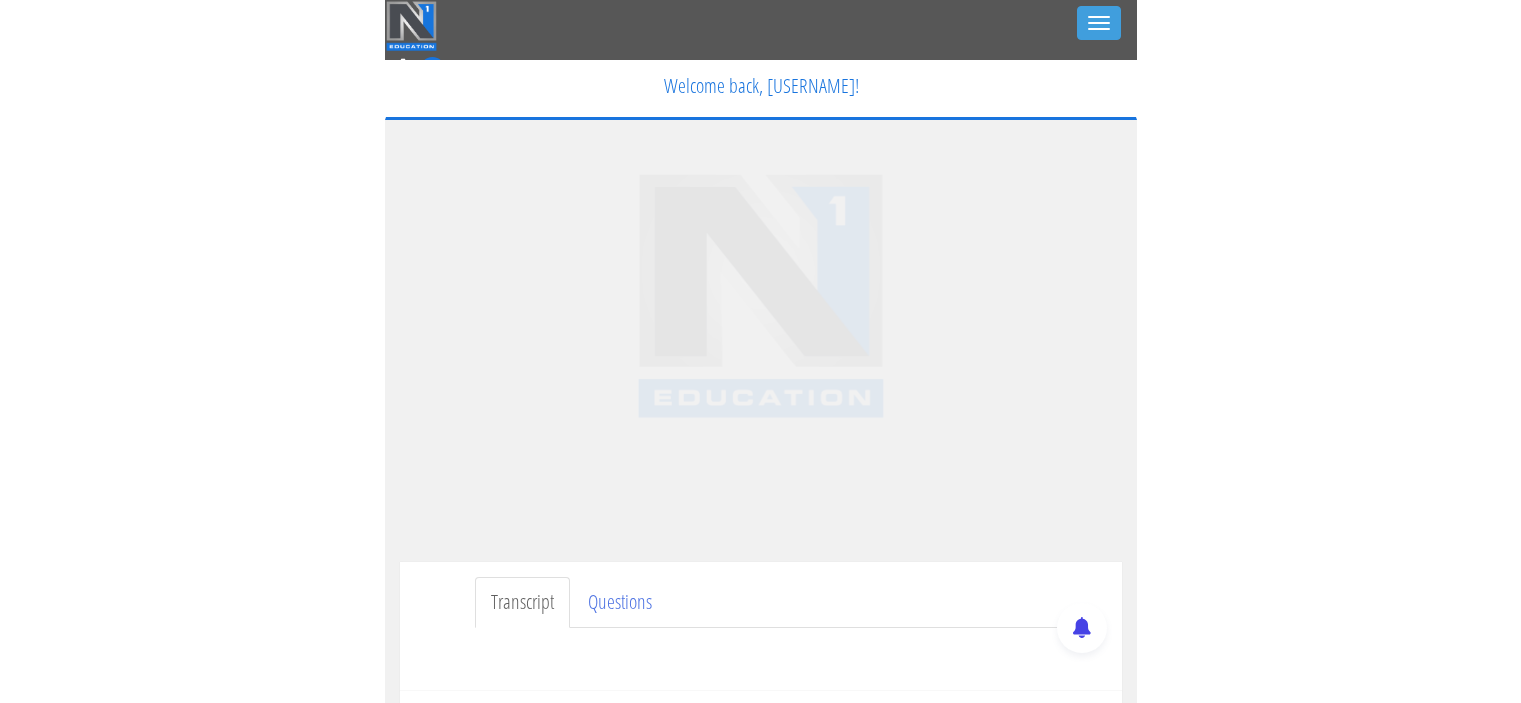 scroll, scrollTop: 0, scrollLeft: 0, axis: both 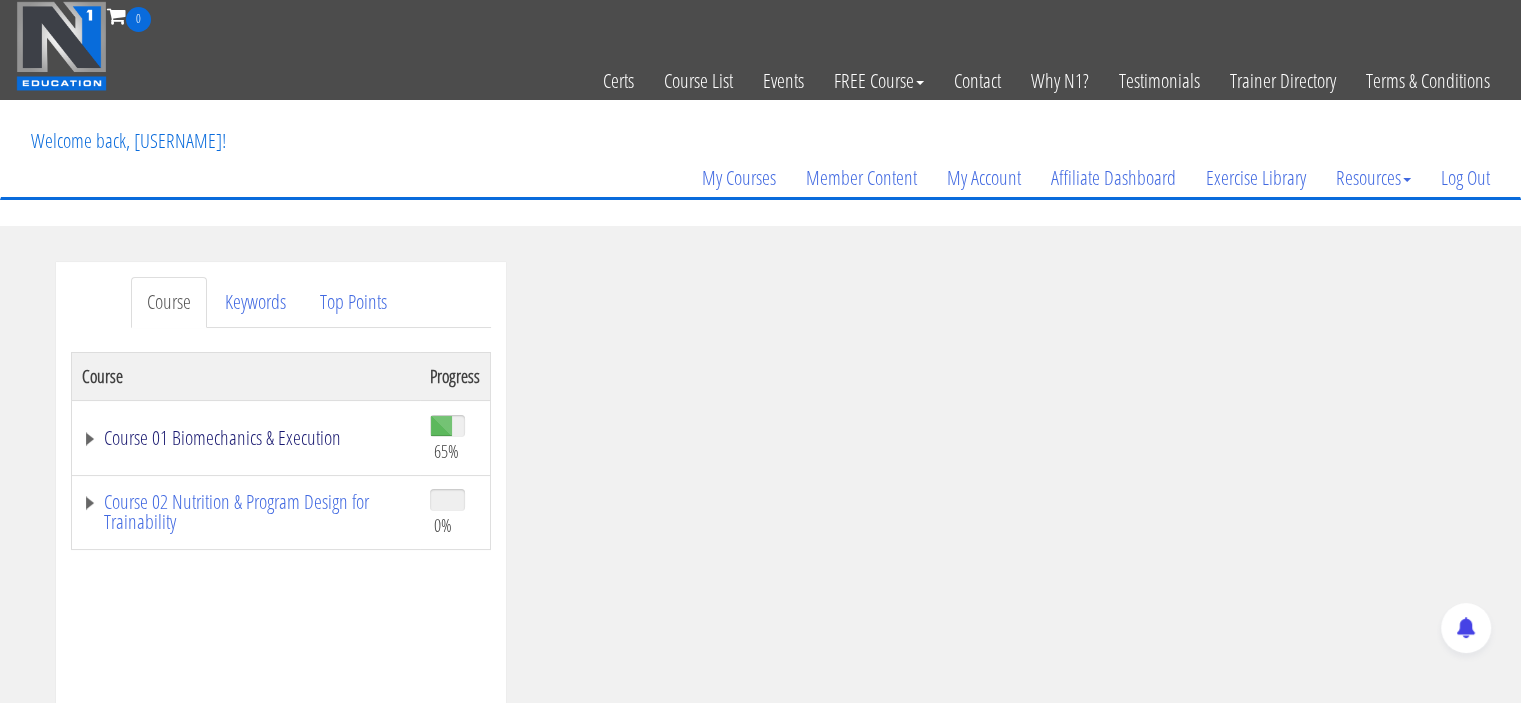 click on "Course 01 Biomechanics & Execution" at bounding box center (246, 438) 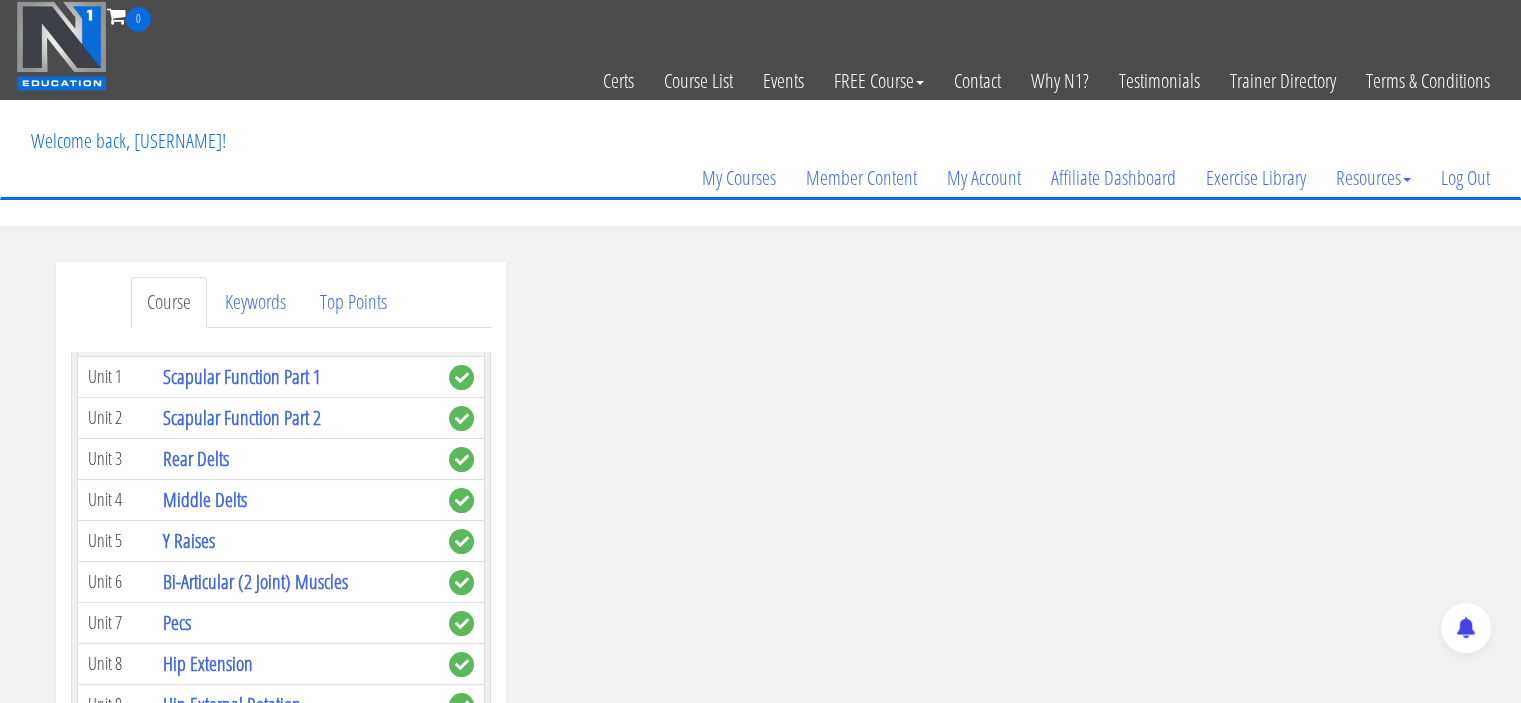 scroll, scrollTop: 593, scrollLeft: 0, axis: vertical 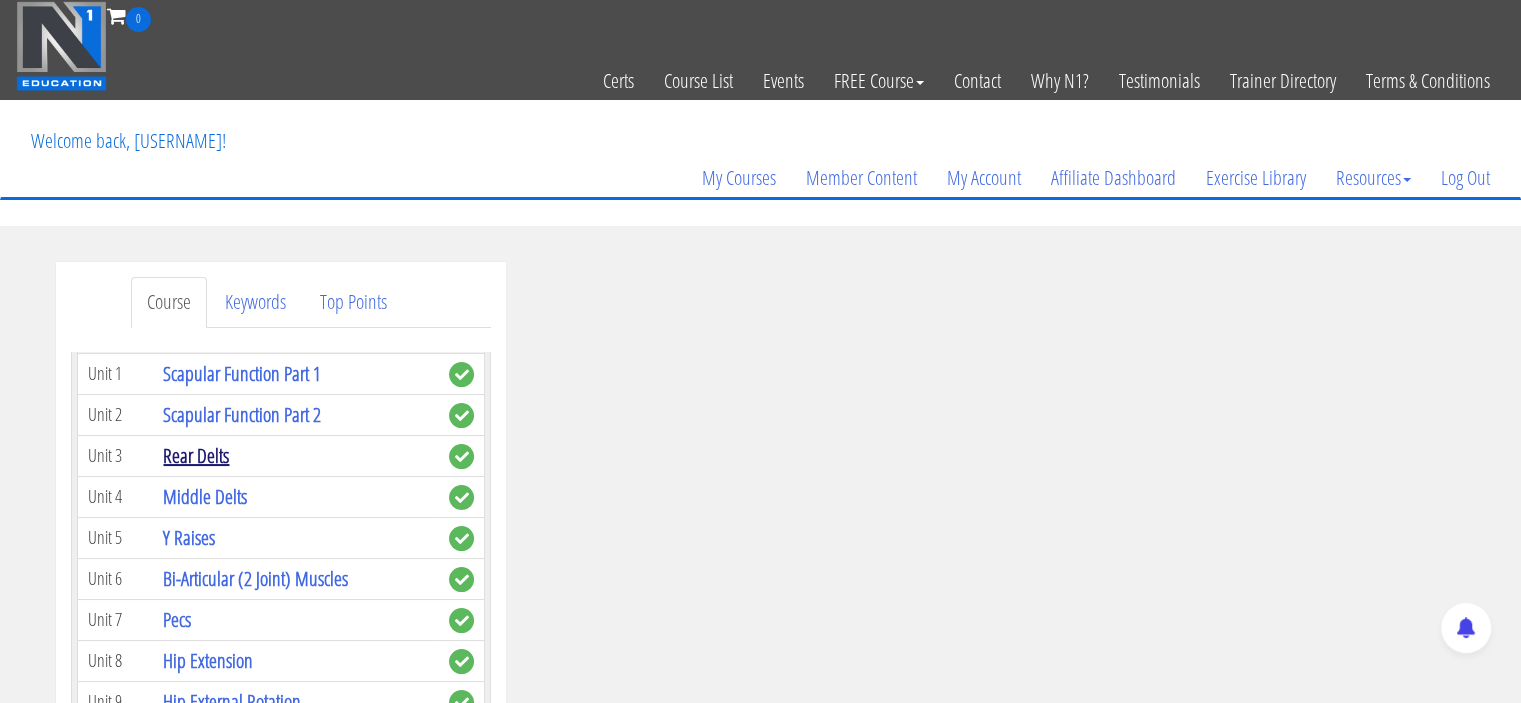 click on "Rear Delts" at bounding box center (196, 455) 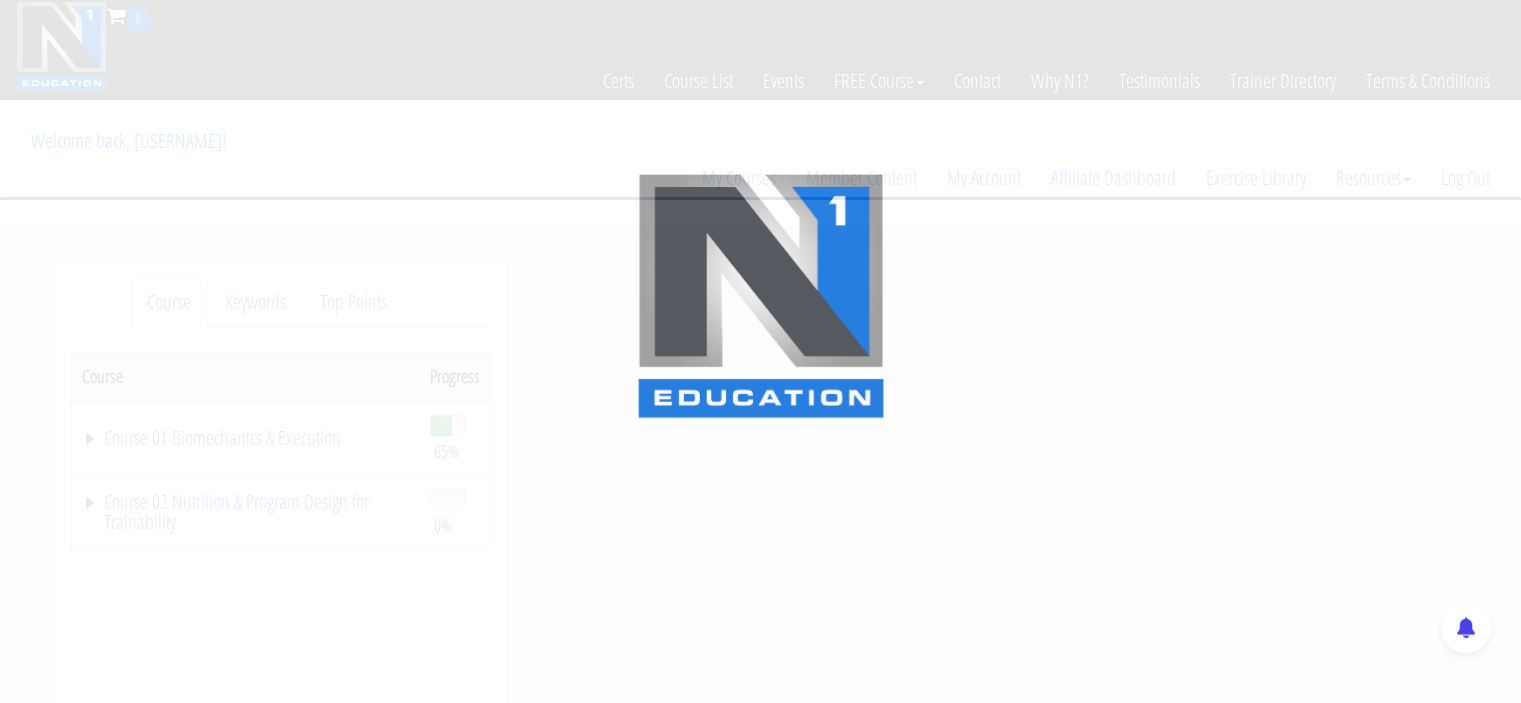 scroll, scrollTop: 0, scrollLeft: 0, axis: both 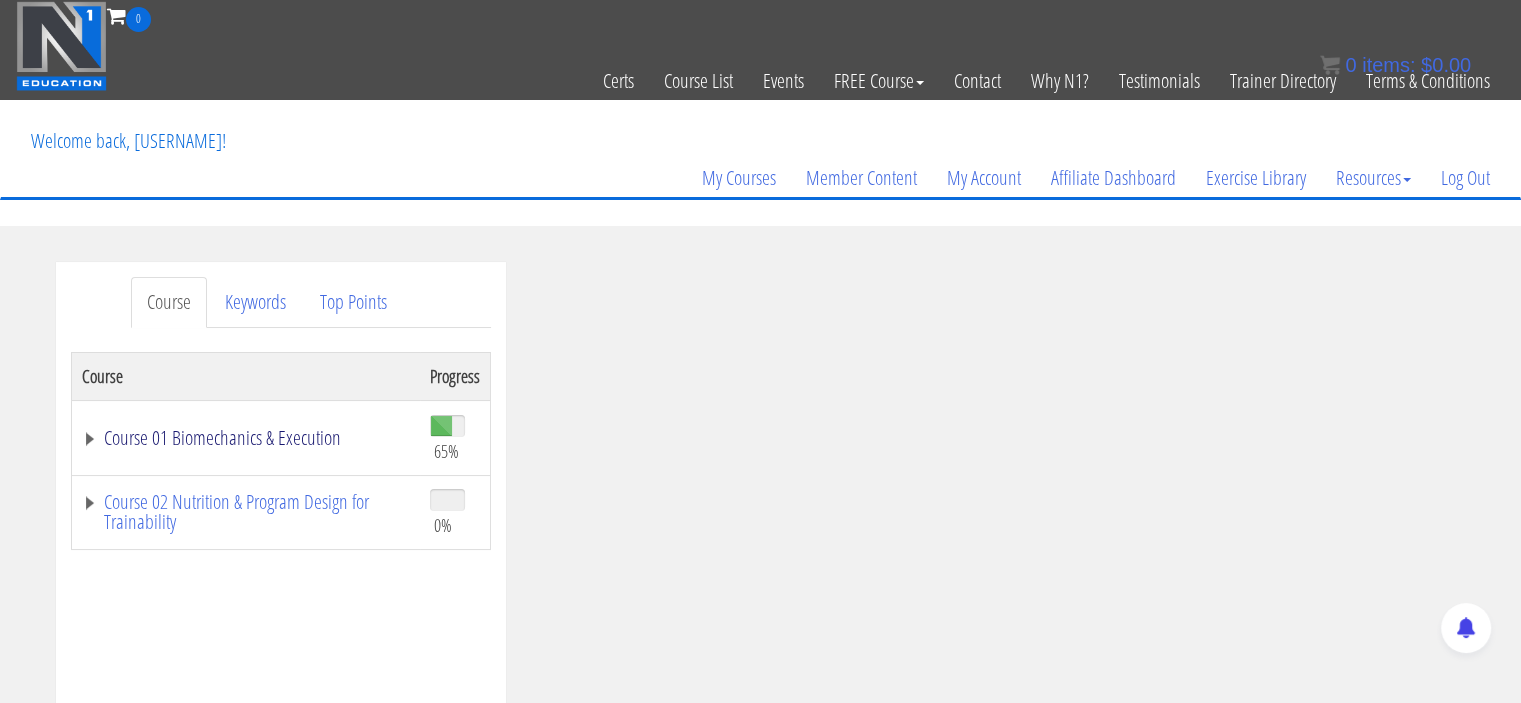 click on "Course 01 Biomechanics & Execution" at bounding box center (246, 438) 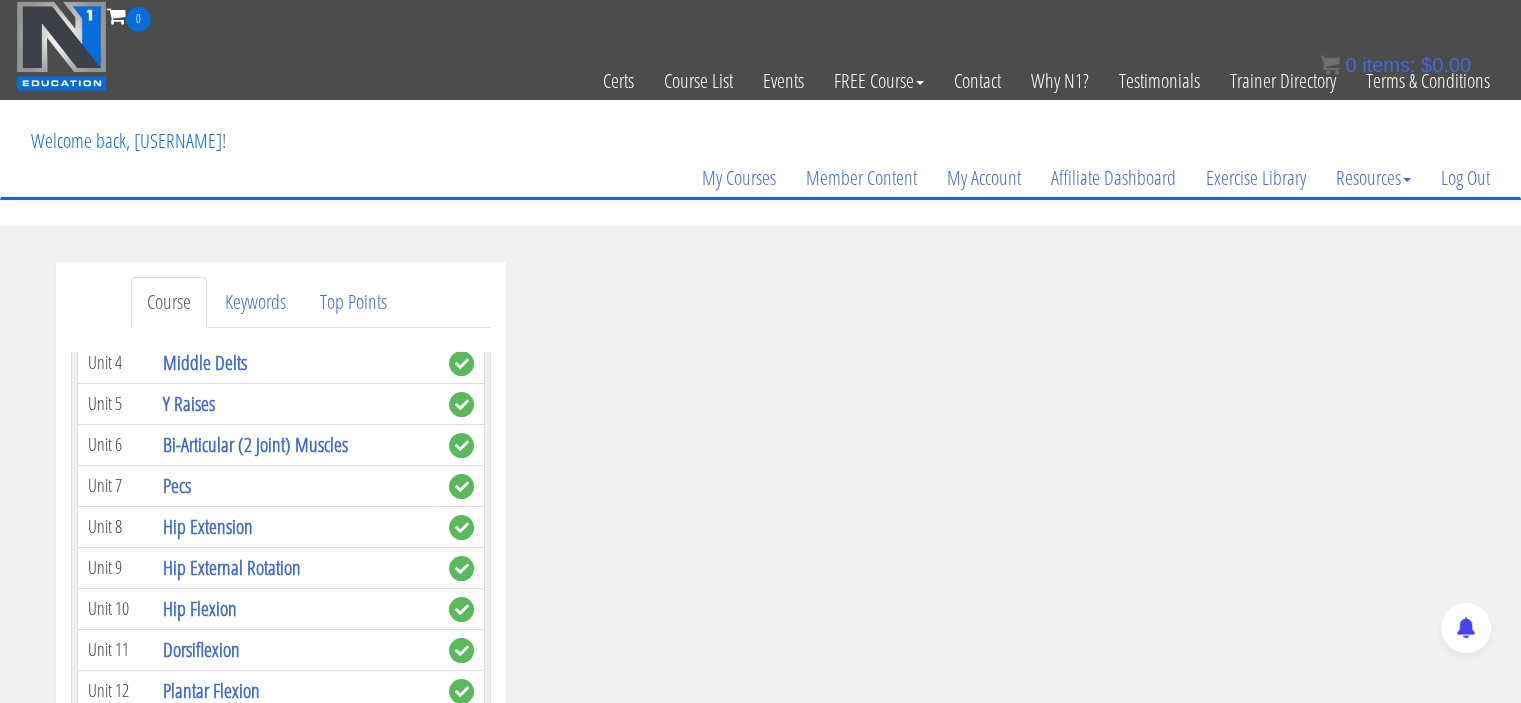 scroll, scrollTop: 750, scrollLeft: 0, axis: vertical 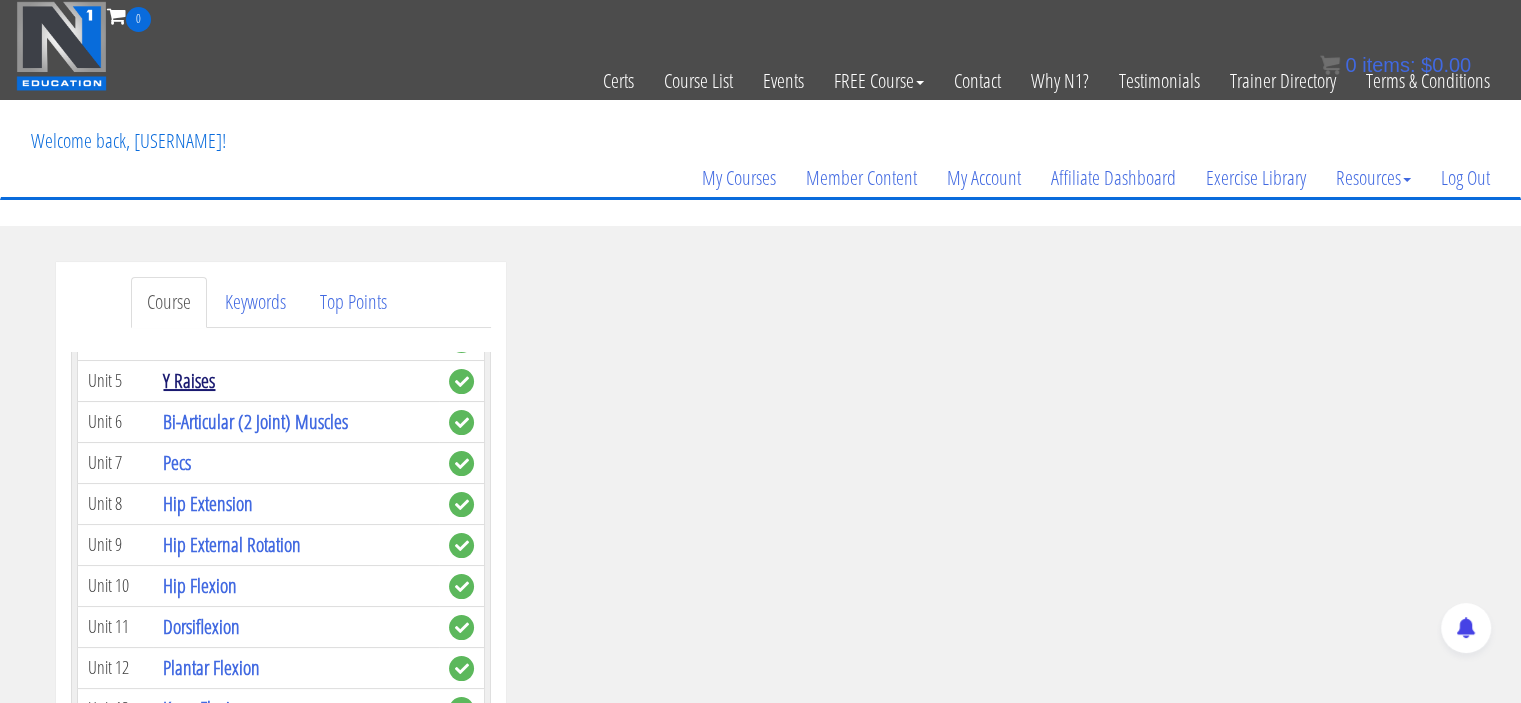 click on "Y Raises" at bounding box center [189, 380] 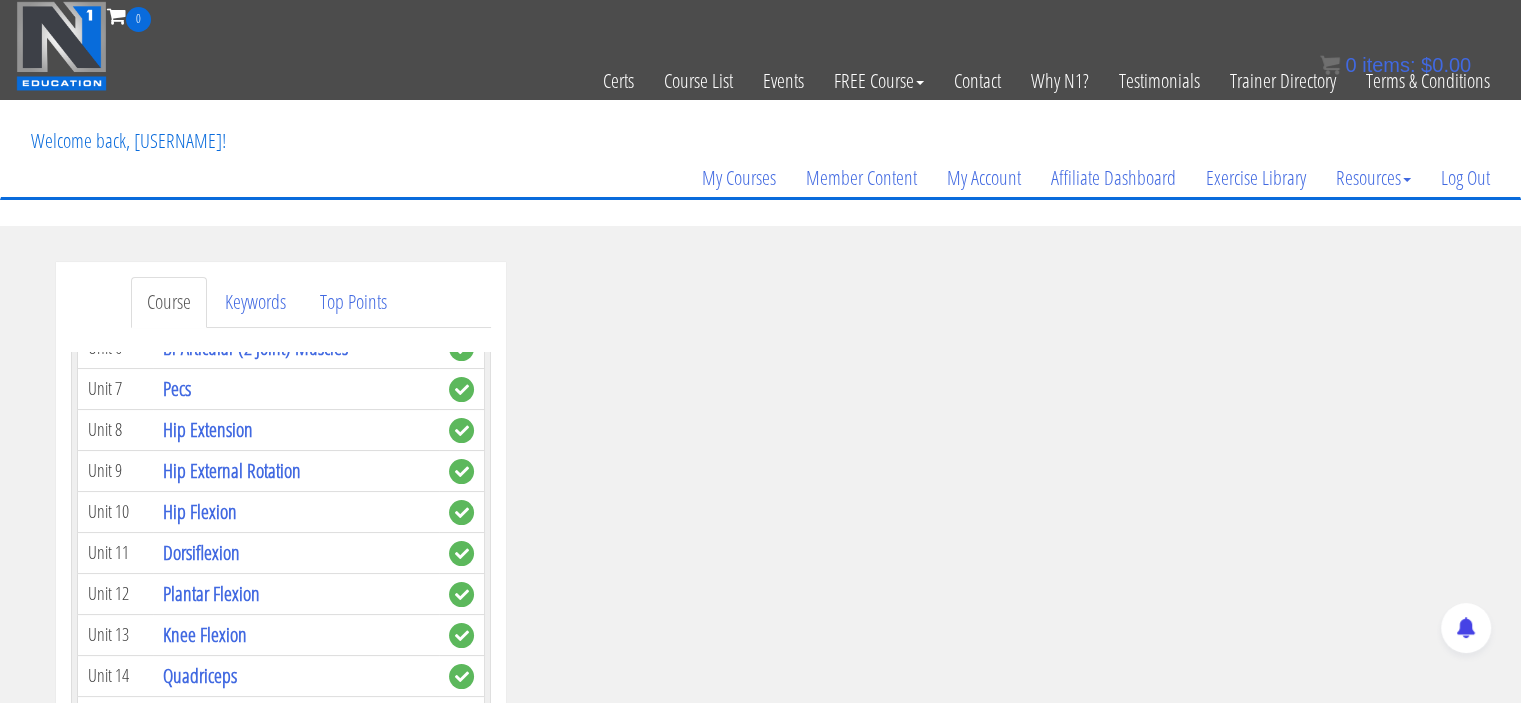 scroll, scrollTop: 816, scrollLeft: 0, axis: vertical 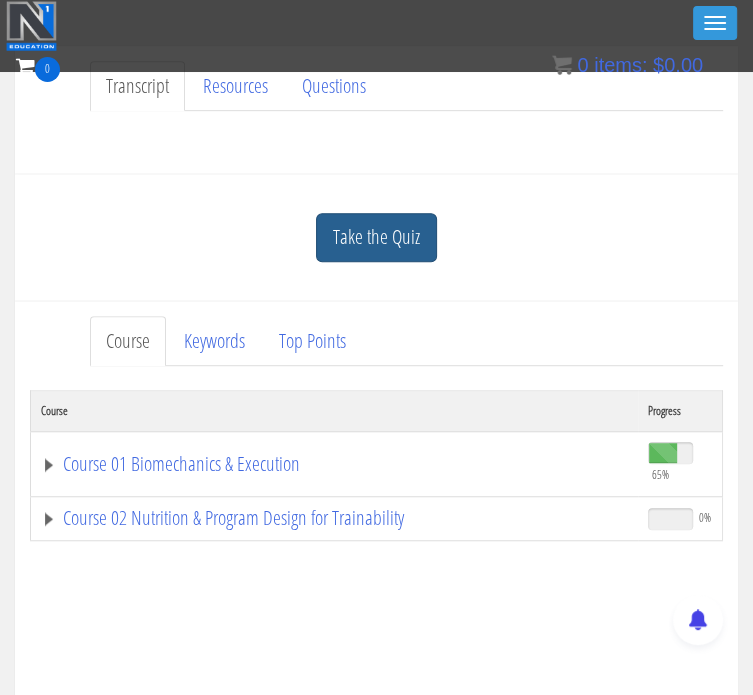 click on "Take the Quiz" at bounding box center [376, 237] 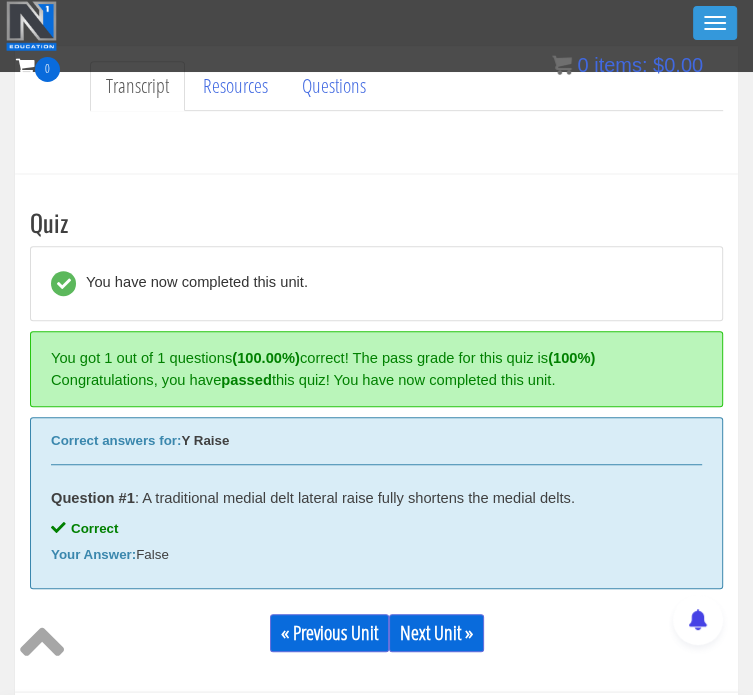 scroll, scrollTop: 846, scrollLeft: 0, axis: vertical 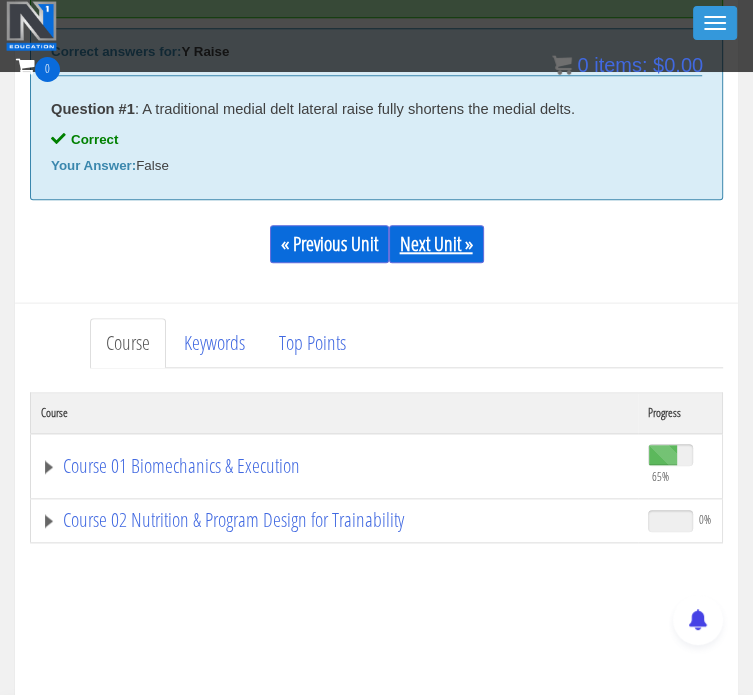 click on "Next Unit »" at bounding box center (436, 244) 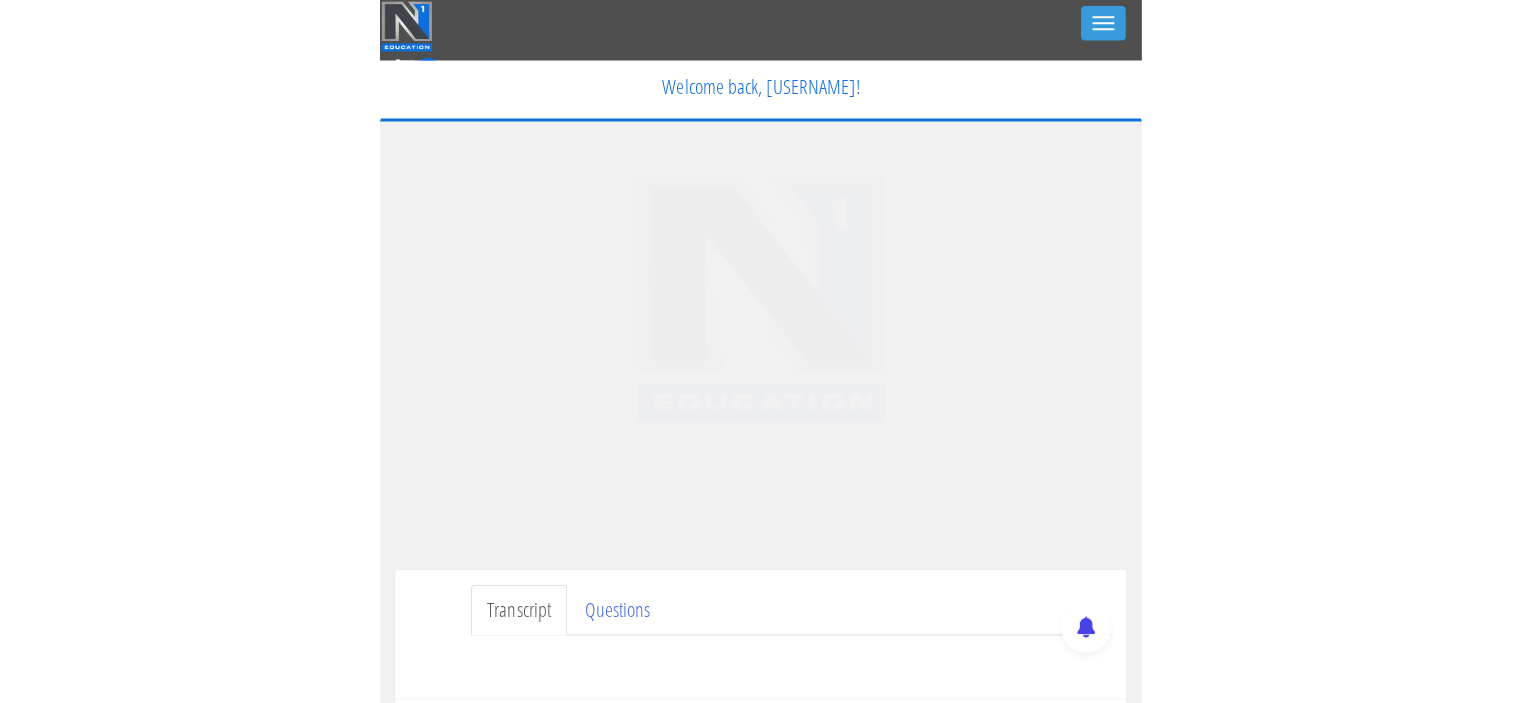 scroll, scrollTop: 0, scrollLeft: 0, axis: both 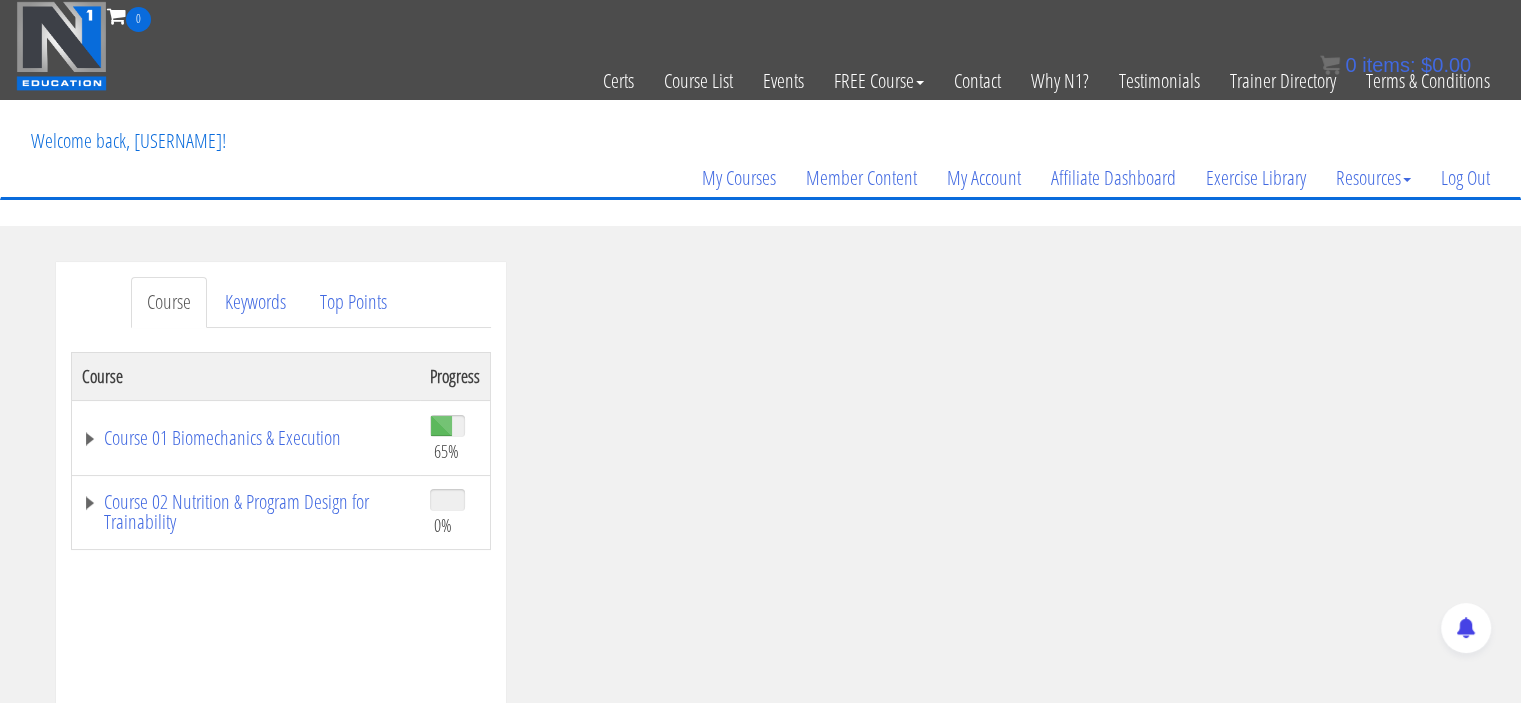 click on "Course 01 Biomechanics & Execution" at bounding box center [245, 437] 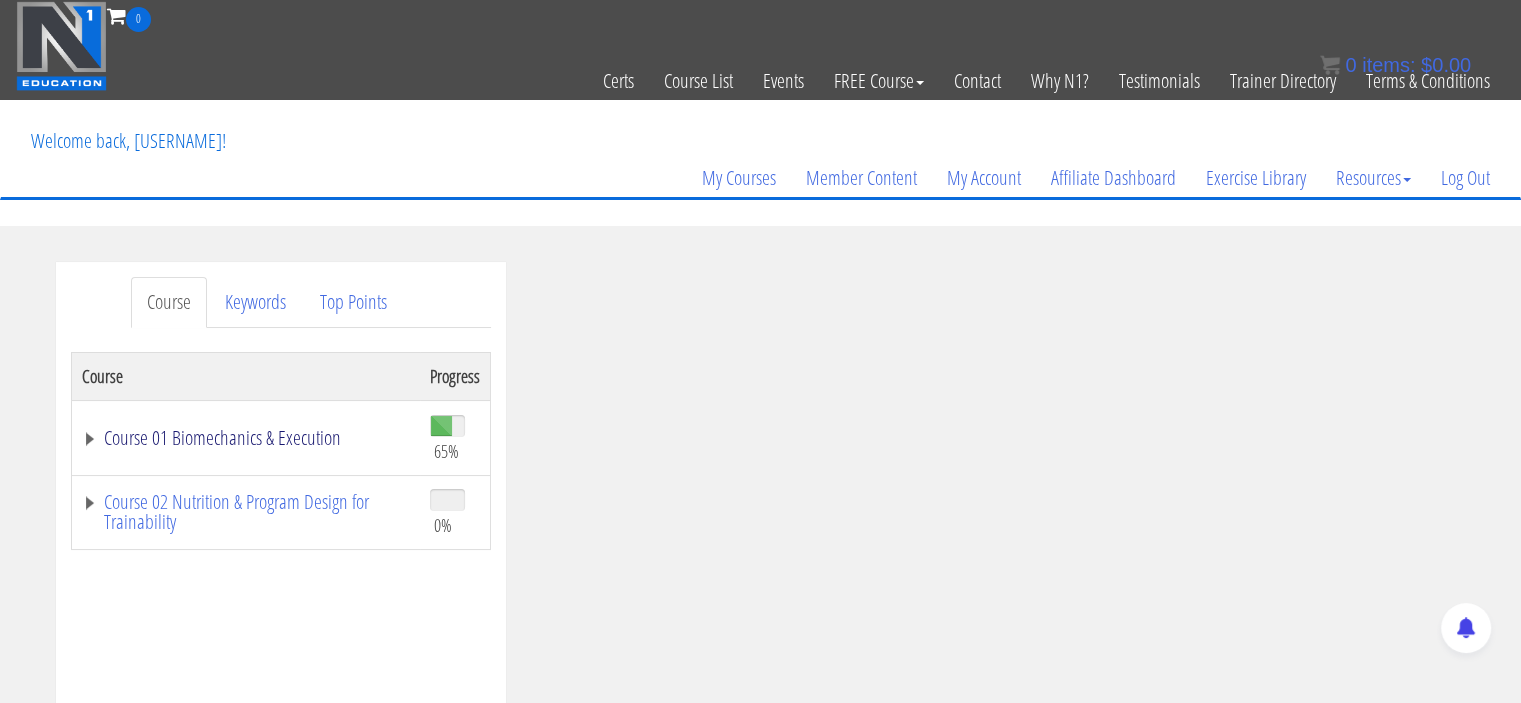 drag, startPoint x: 85, startPoint y: 434, endPoint x: 163, endPoint y: 439, distance: 78.160095 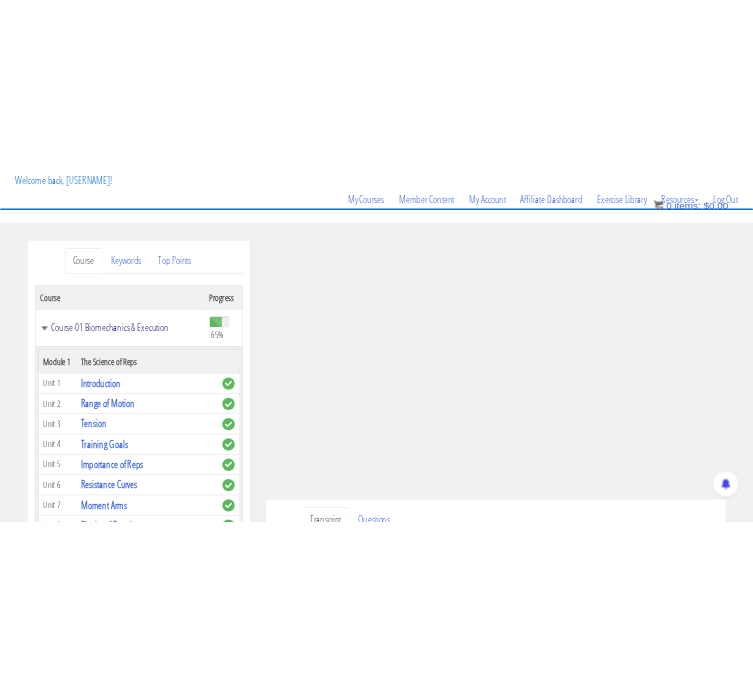 scroll, scrollTop: 82, scrollLeft: 0, axis: vertical 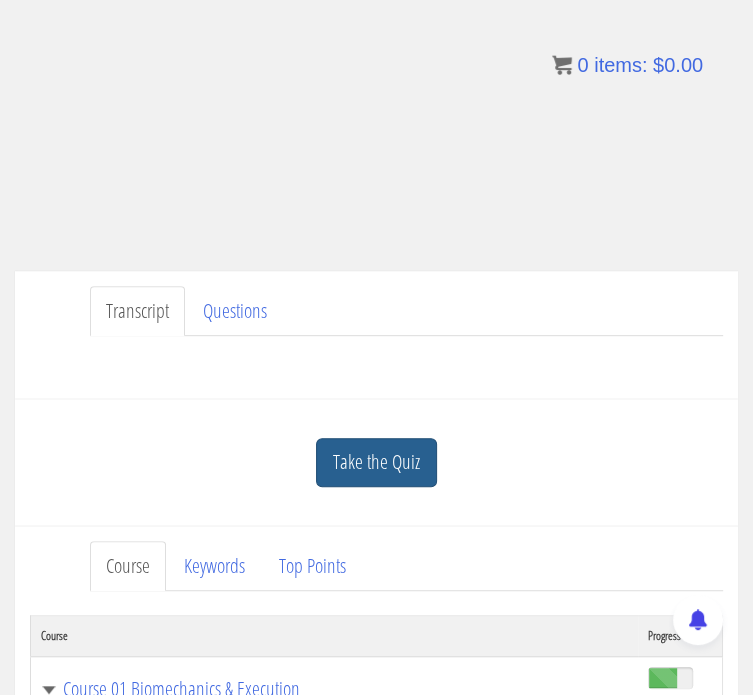 click on "Take the Quiz" at bounding box center (376, 462) 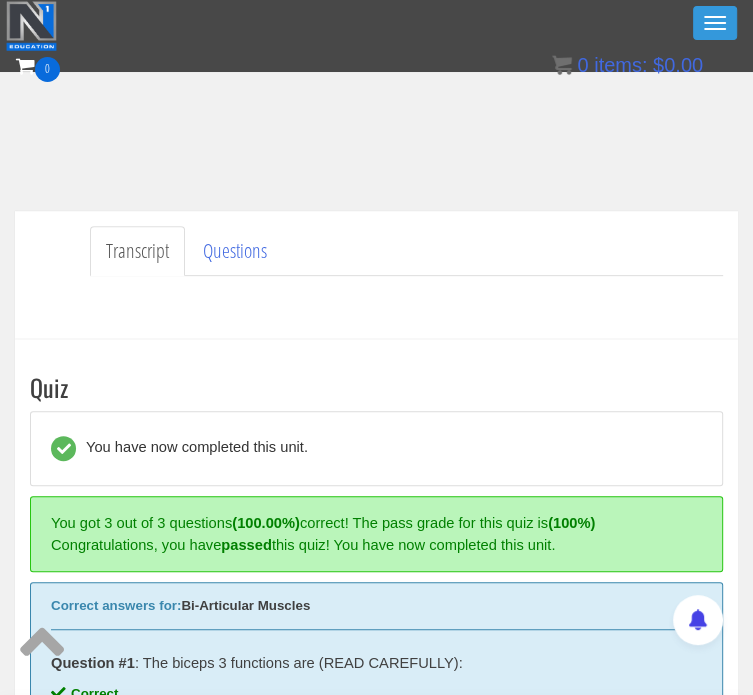 scroll, scrollTop: 1238, scrollLeft: 0, axis: vertical 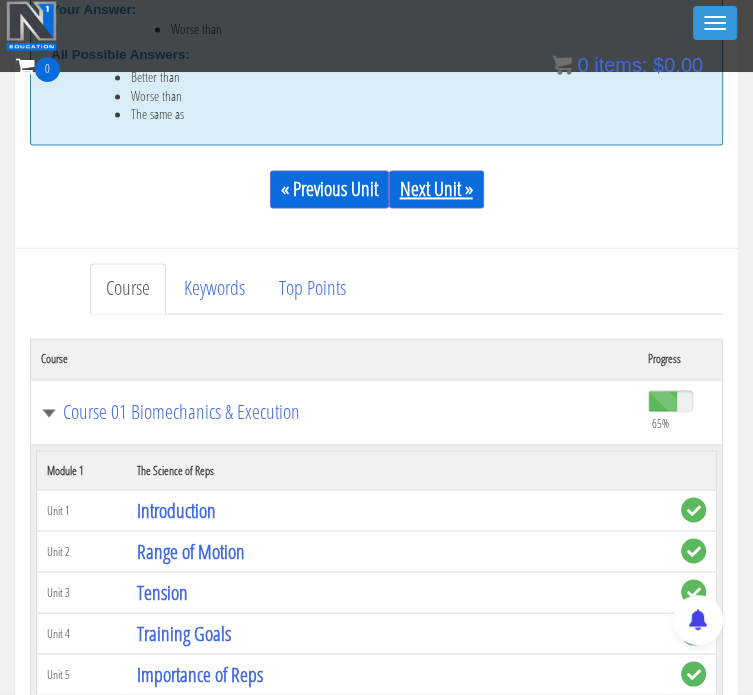 click on "Next Unit »" at bounding box center [436, 189] 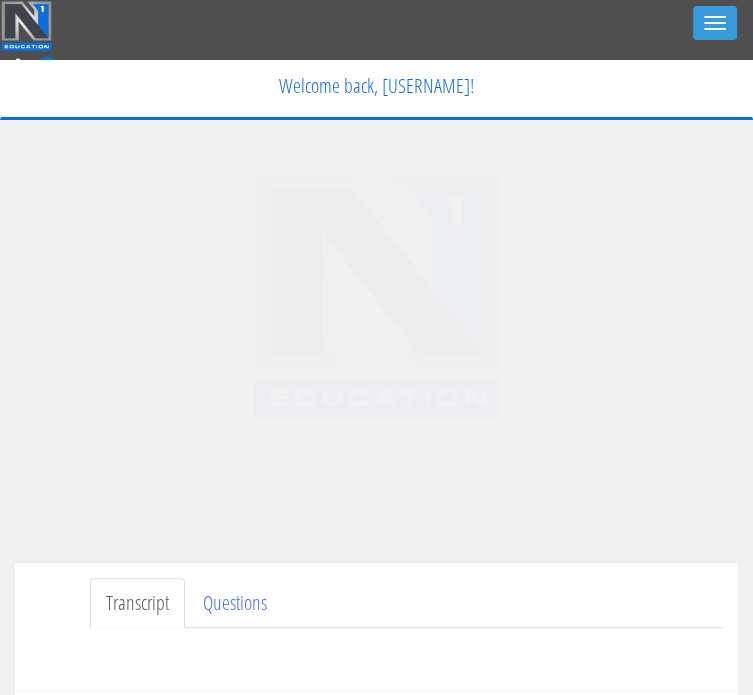 scroll, scrollTop: 0, scrollLeft: 0, axis: both 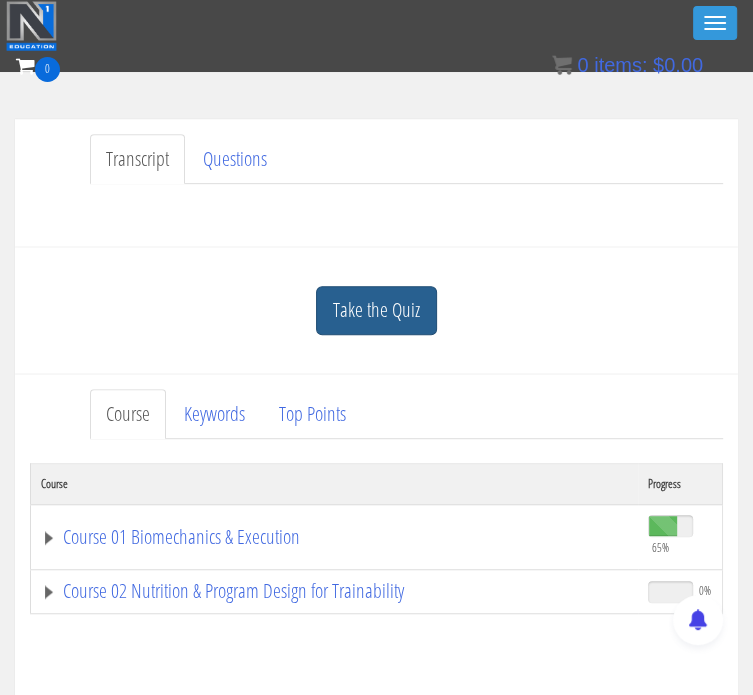 click on "Take the Quiz" at bounding box center [376, 310] 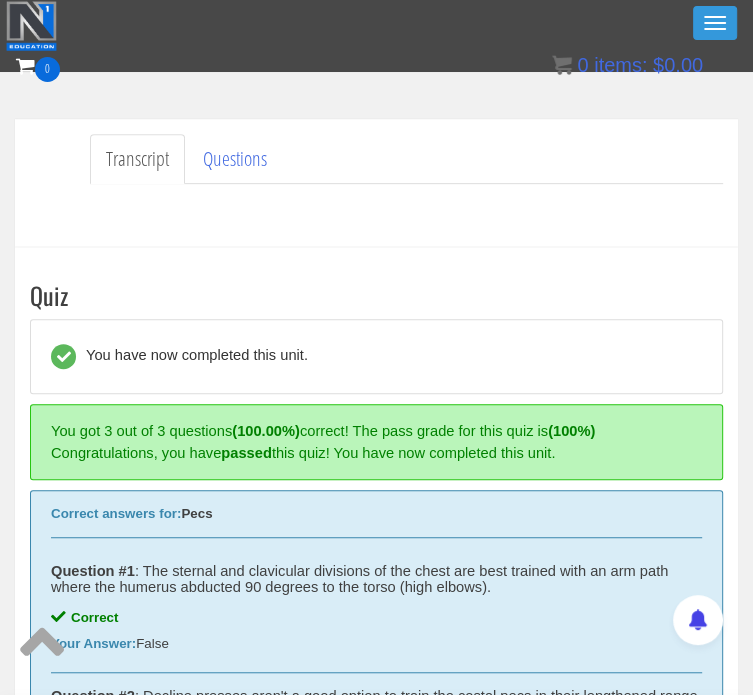 scroll, scrollTop: 1144, scrollLeft: 0, axis: vertical 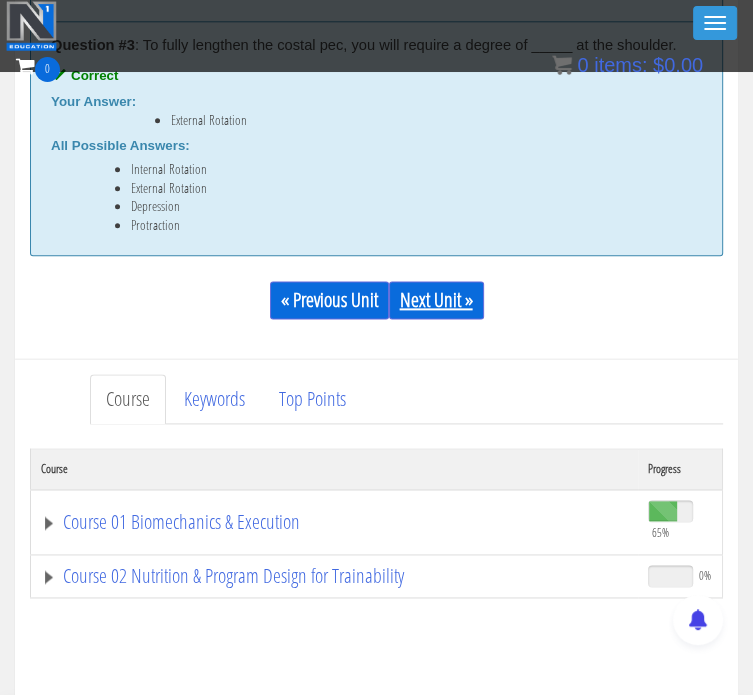 click on "Next Unit »" at bounding box center (436, 300) 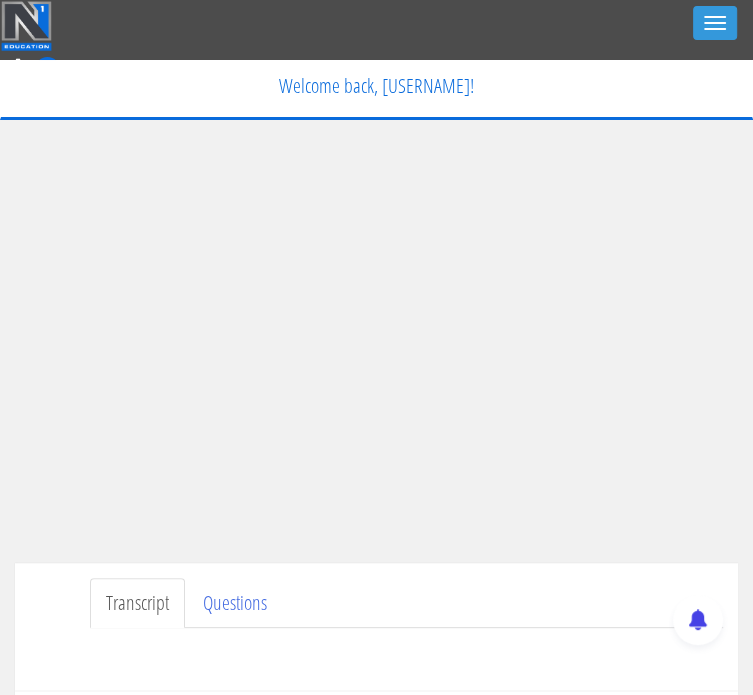 scroll, scrollTop: 0, scrollLeft: 0, axis: both 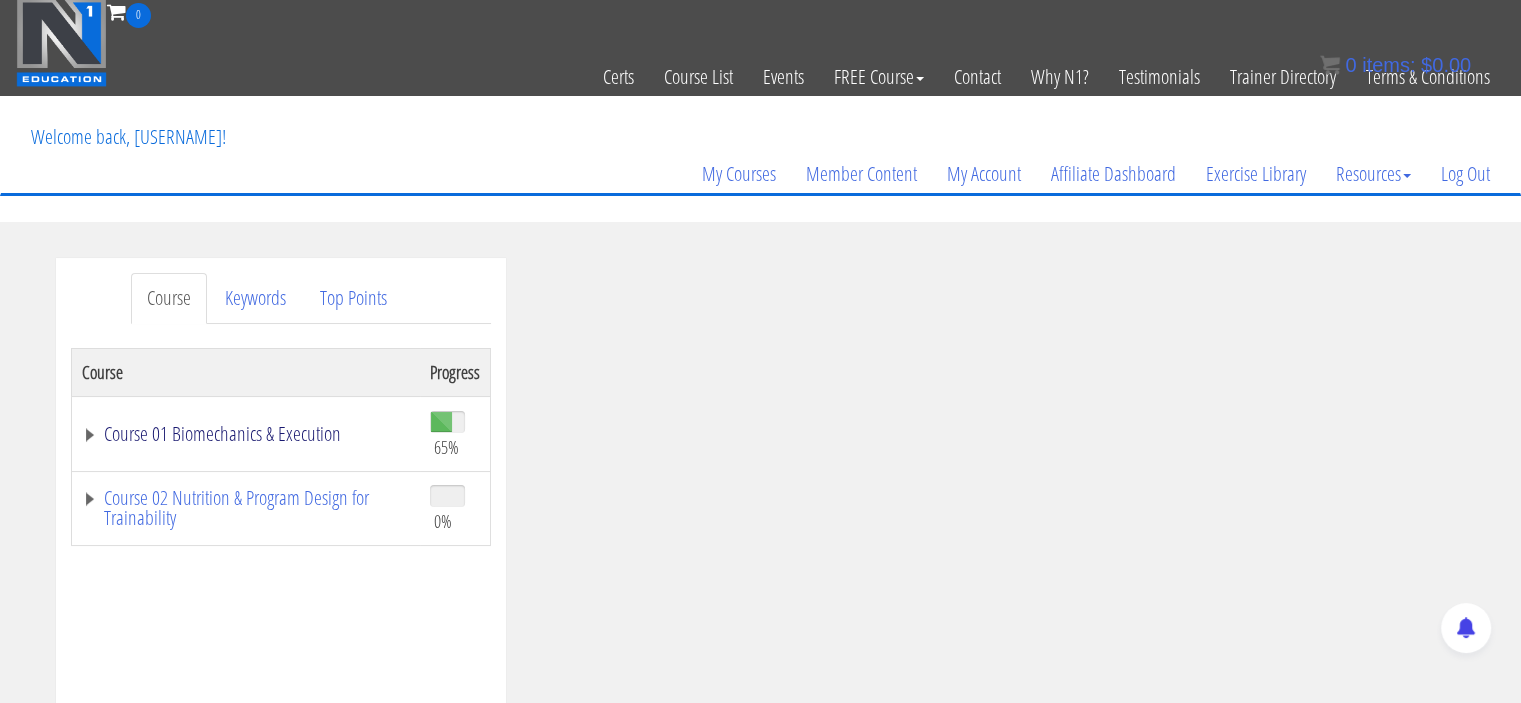 click on "Course 01 Biomechanics & Execution" at bounding box center [246, 434] 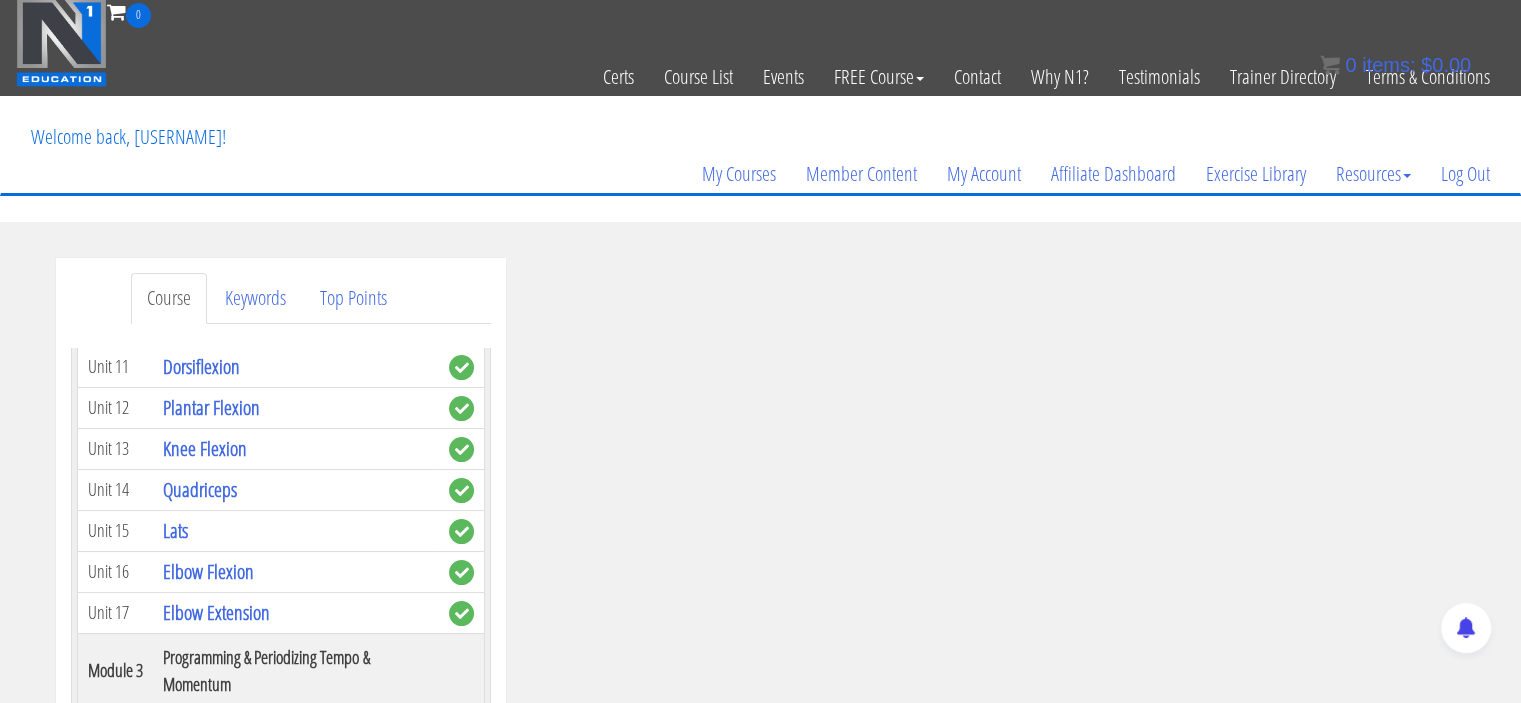 scroll, scrollTop: 997, scrollLeft: 0, axis: vertical 